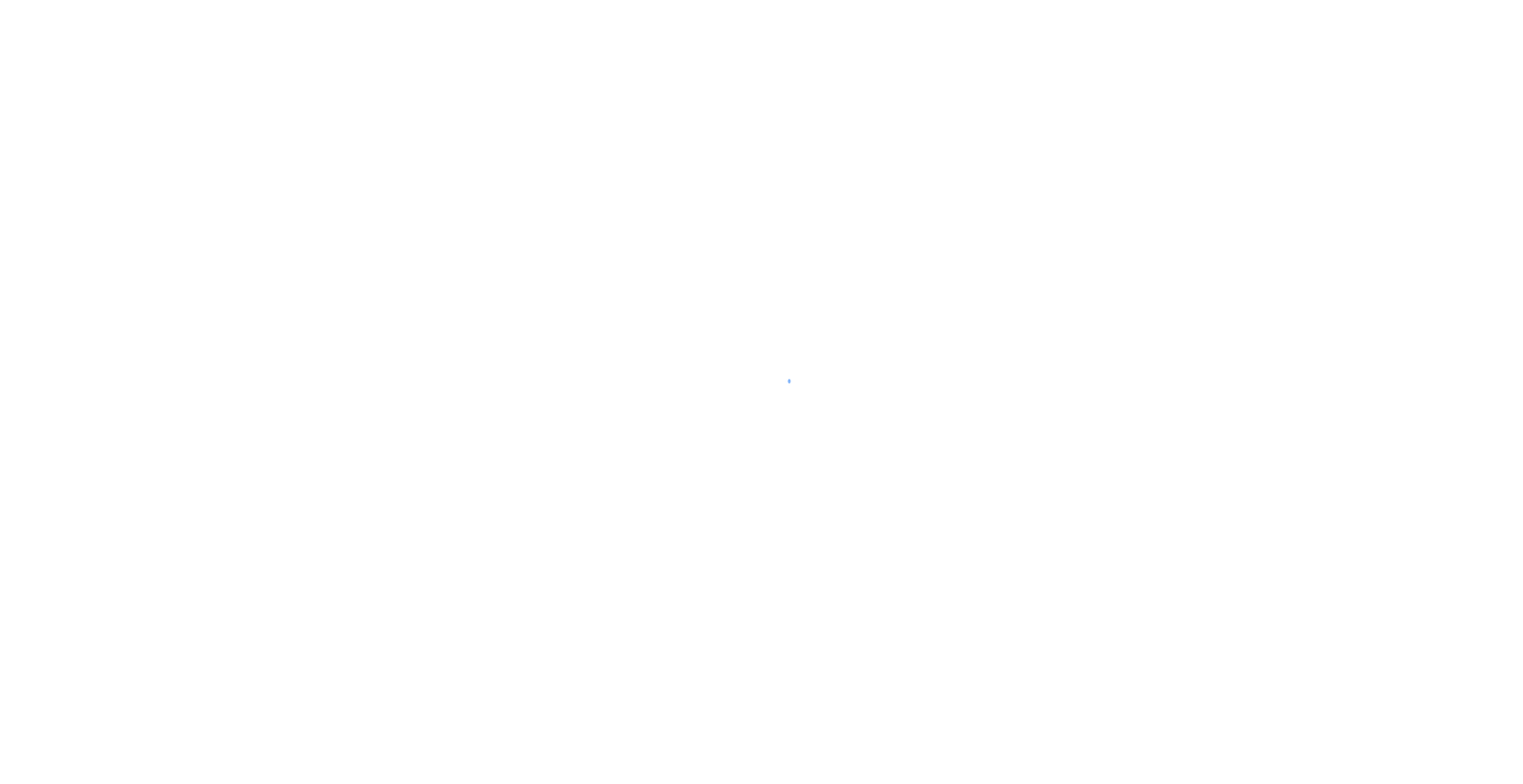 scroll, scrollTop: 0, scrollLeft: 0, axis: both 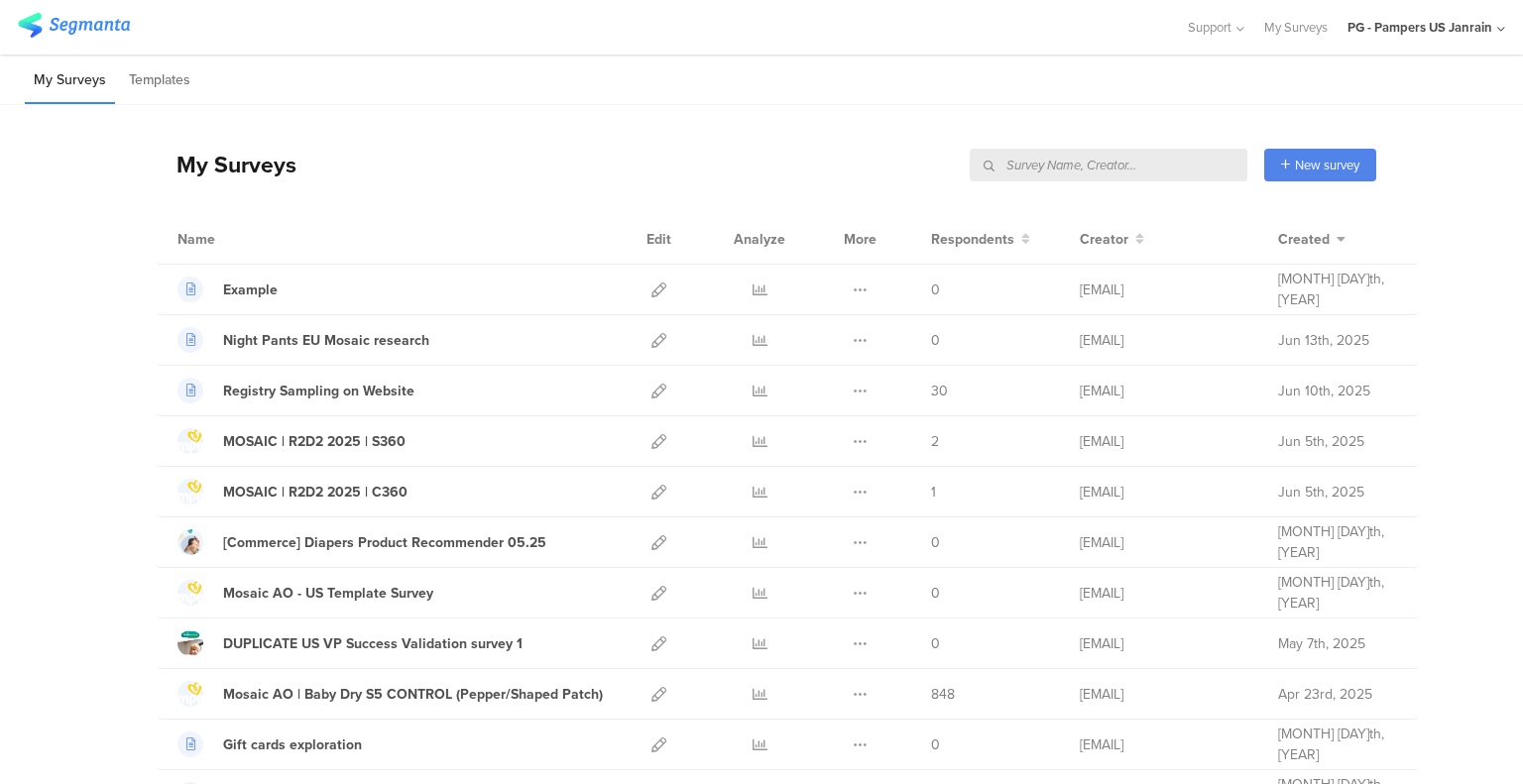 click at bounding box center [1109, 165] 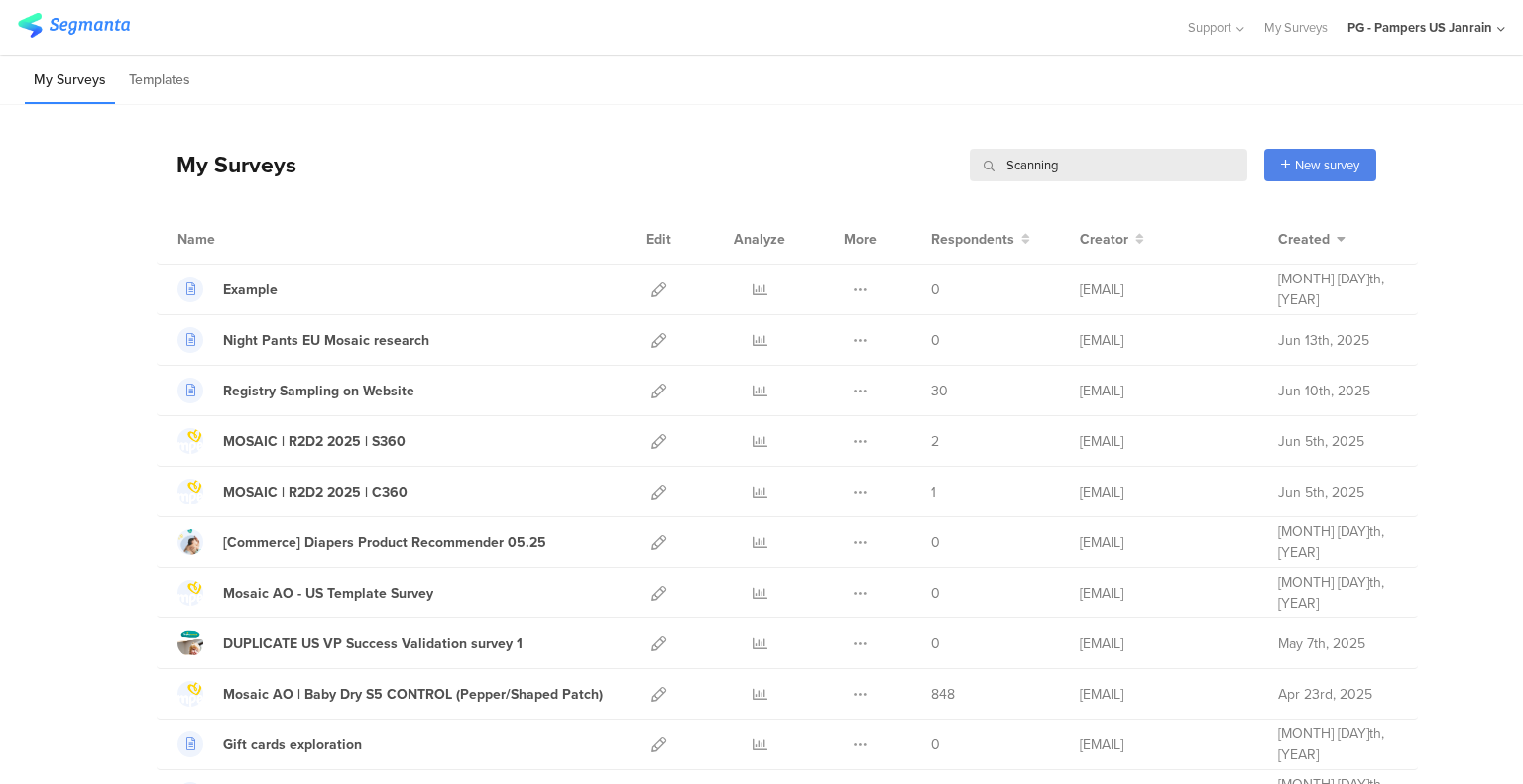 type on "Scanning" 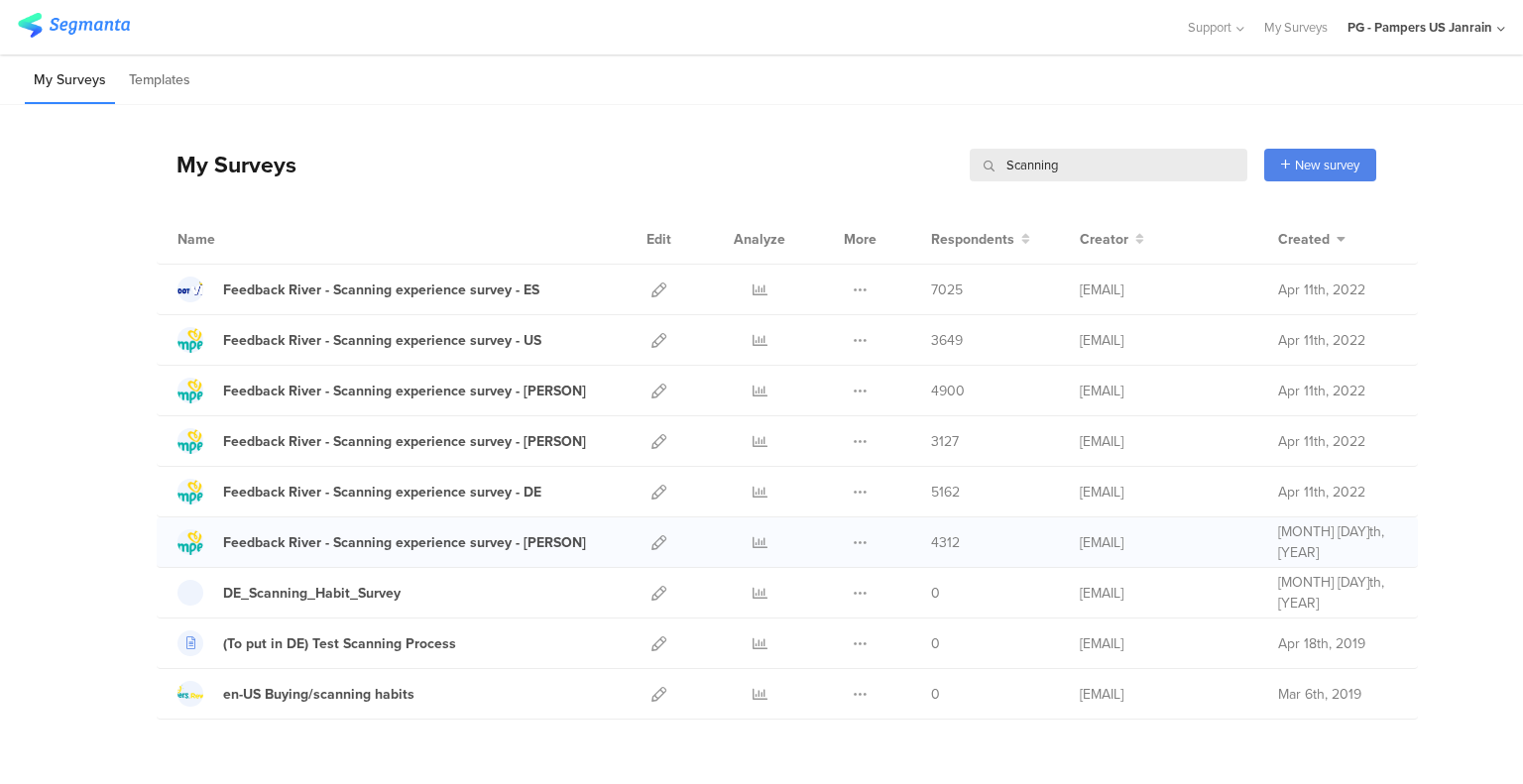 click at bounding box center [760, 289] 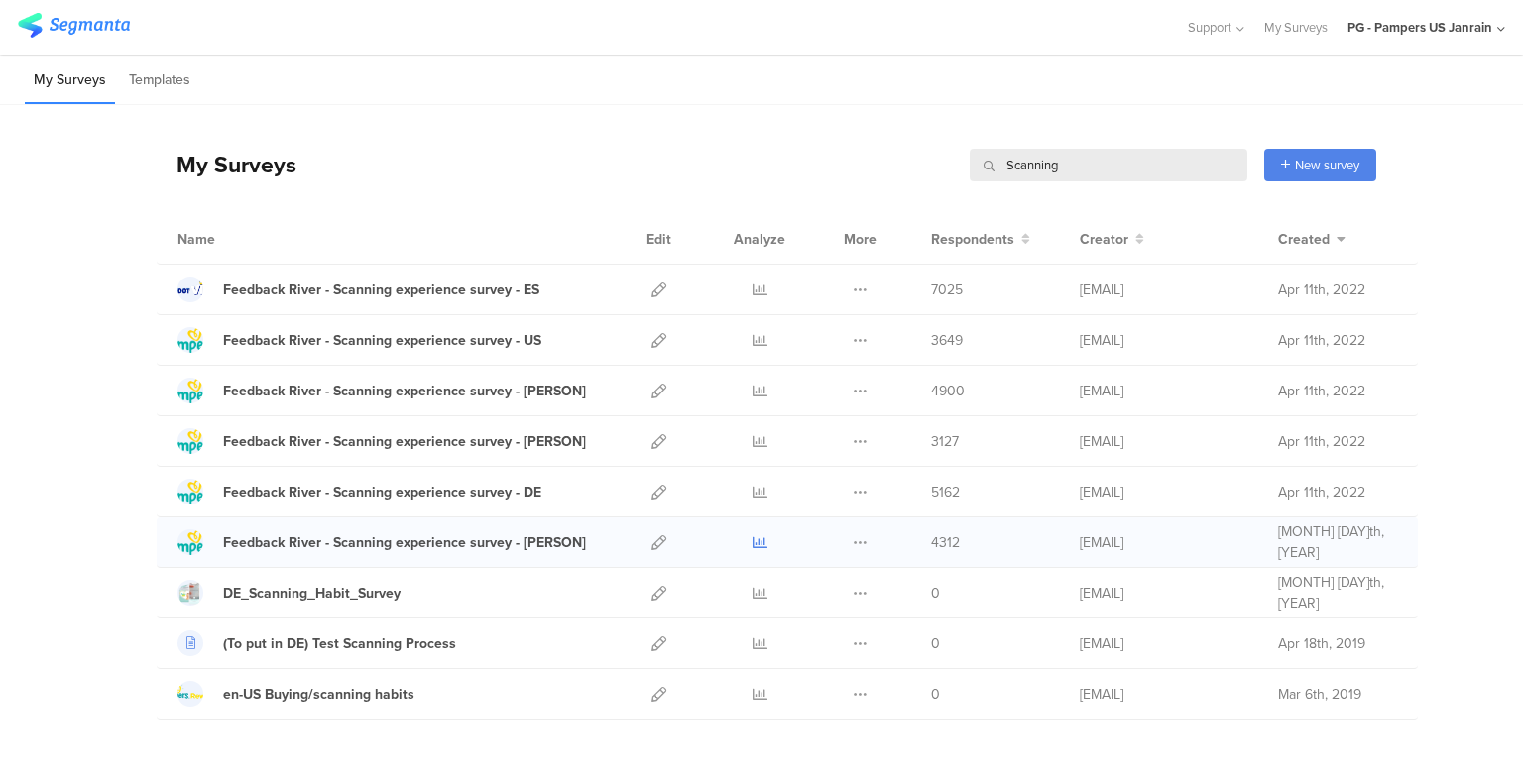click at bounding box center [760, 542] 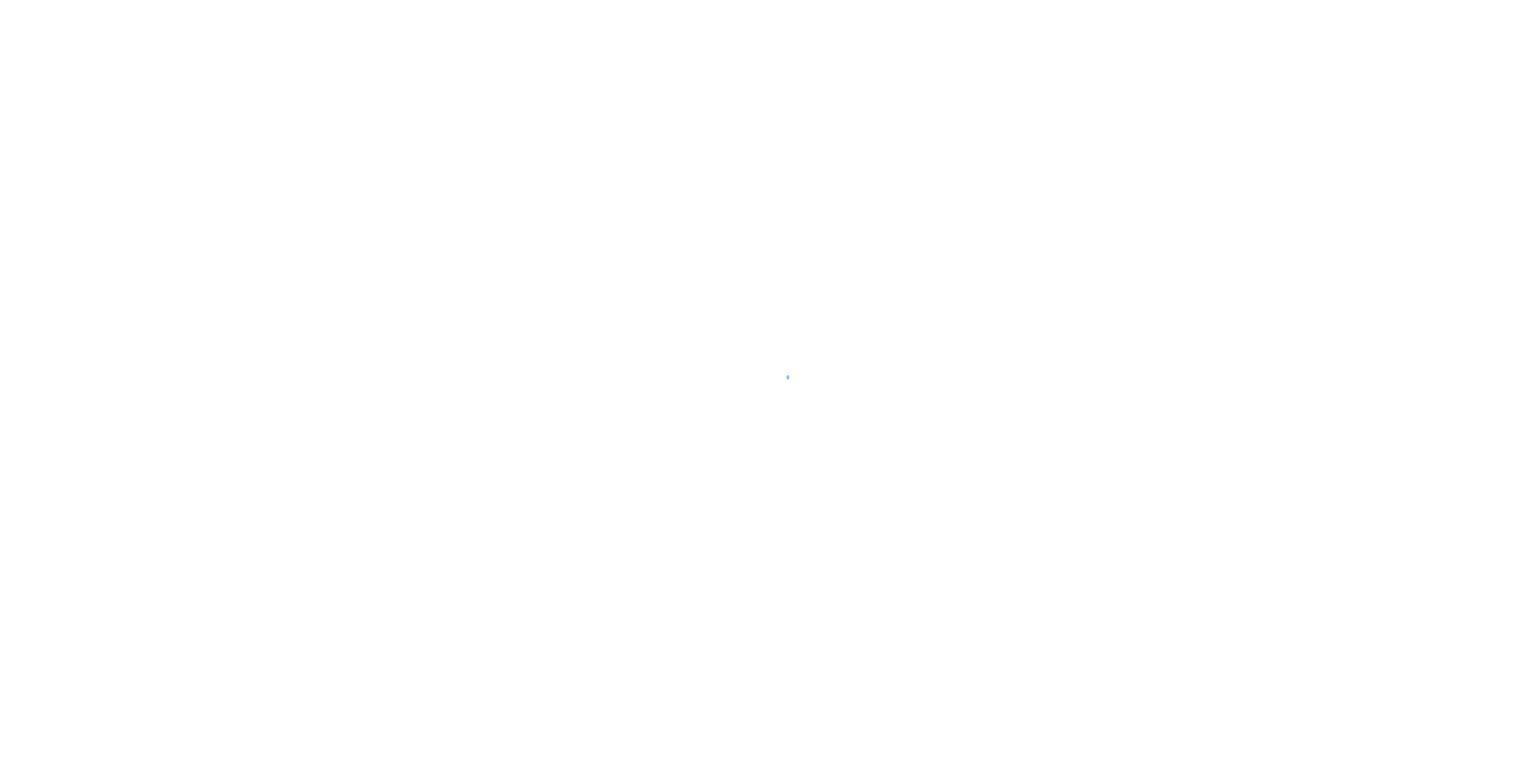 scroll, scrollTop: 0, scrollLeft: 0, axis: both 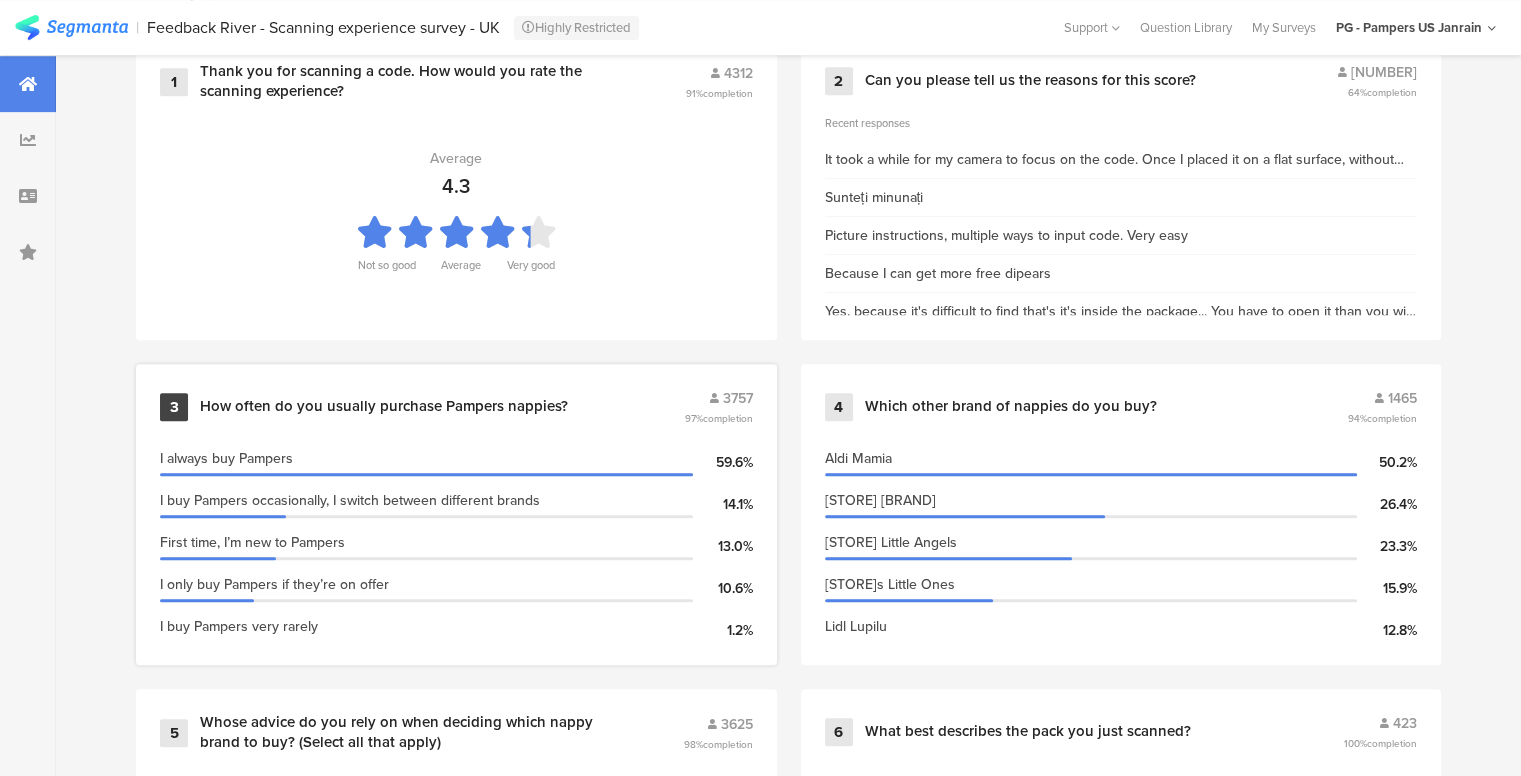 click on "How often do you usually purchase Pampers nappies?" at bounding box center (418, 81) 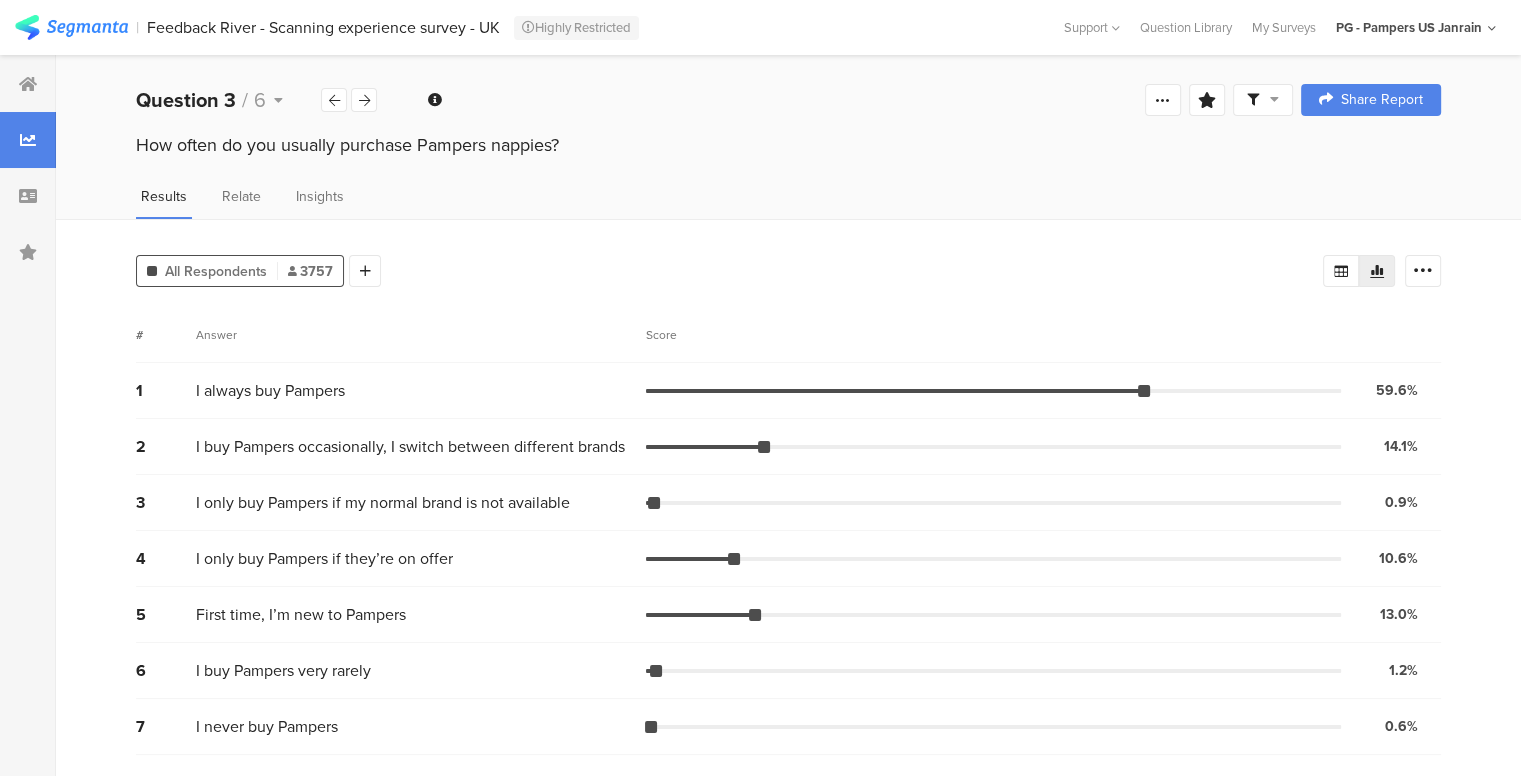 scroll, scrollTop: 0, scrollLeft: 0, axis: both 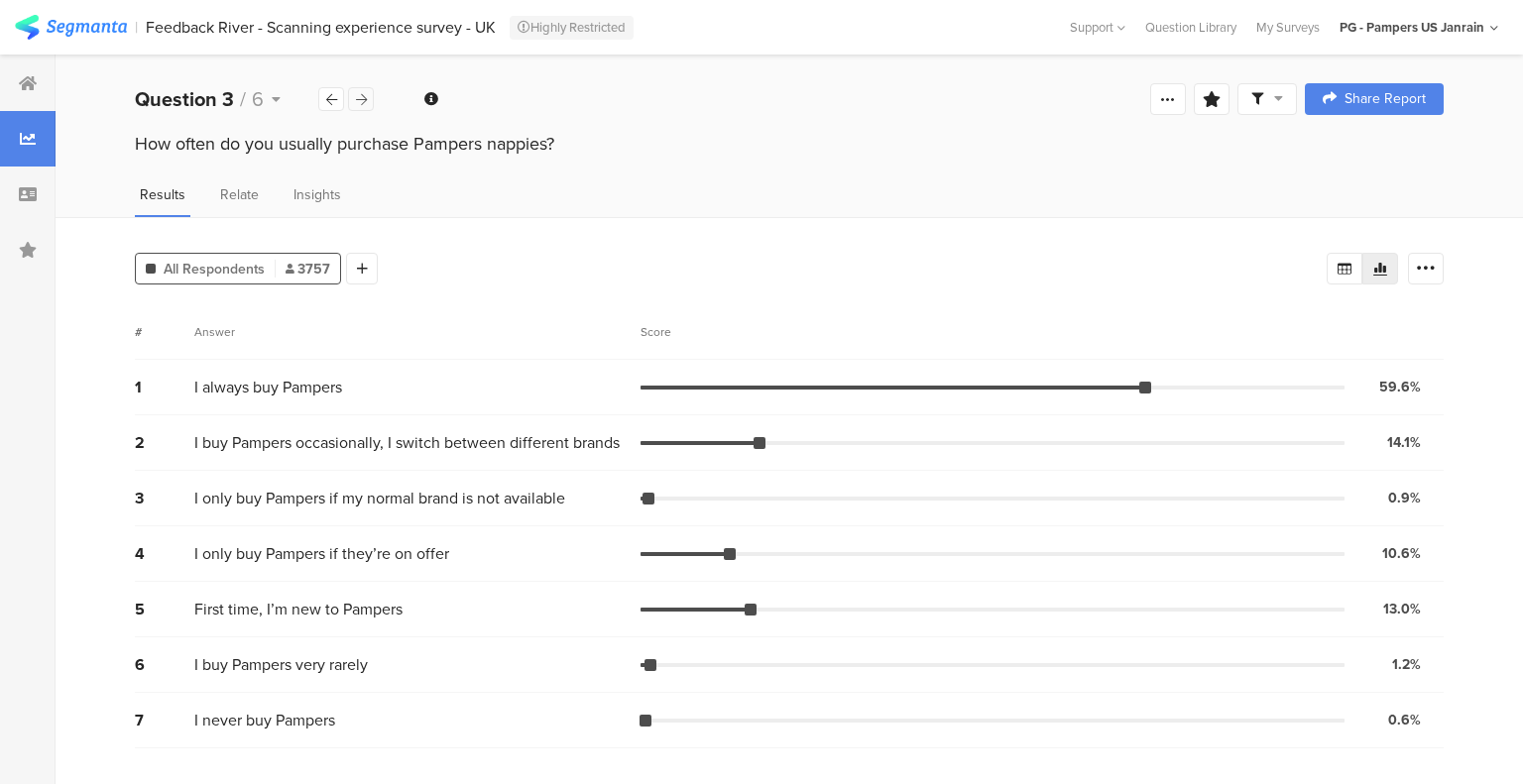 click at bounding box center (361, 99) 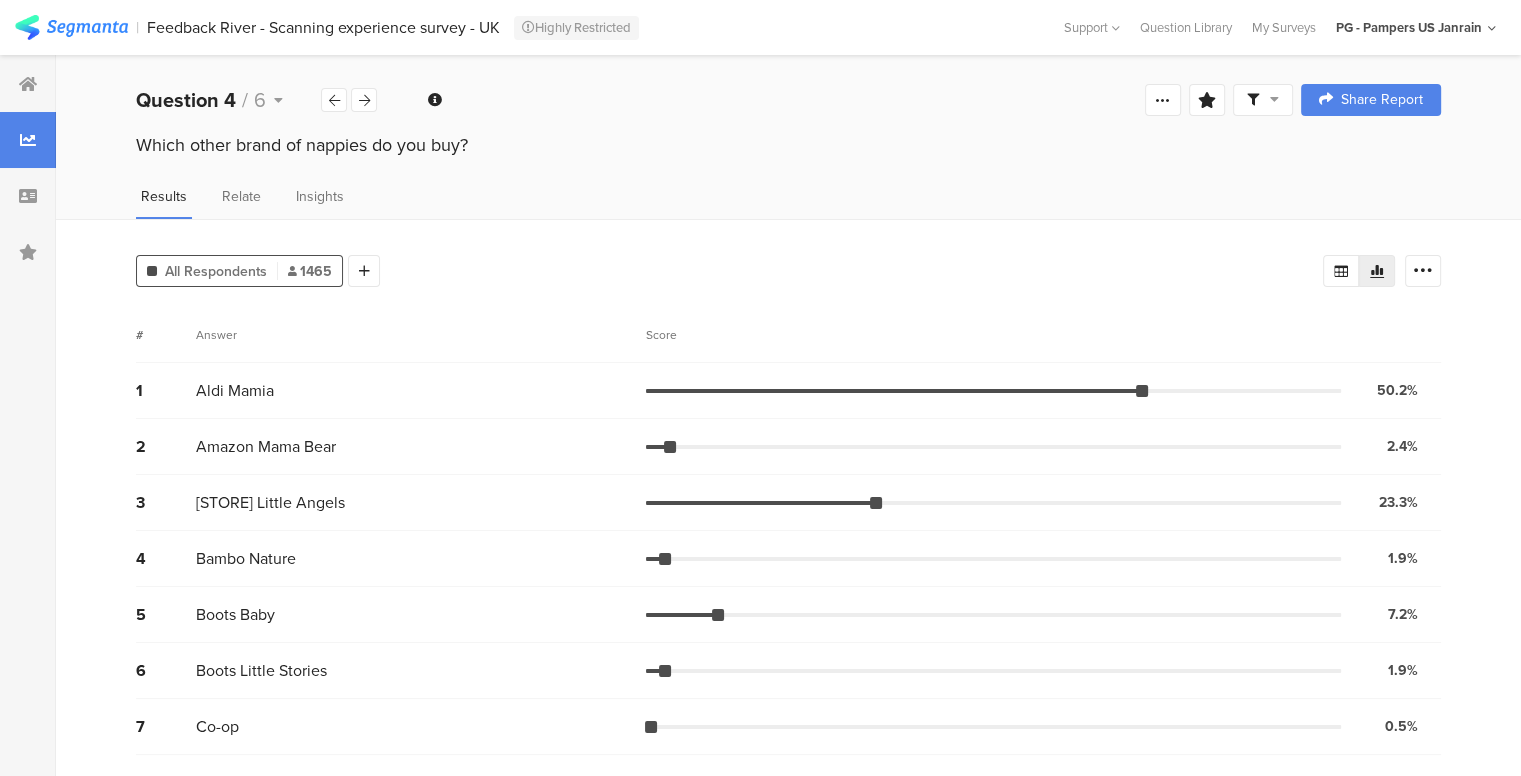 scroll, scrollTop: 0, scrollLeft: 15, axis: horizontal 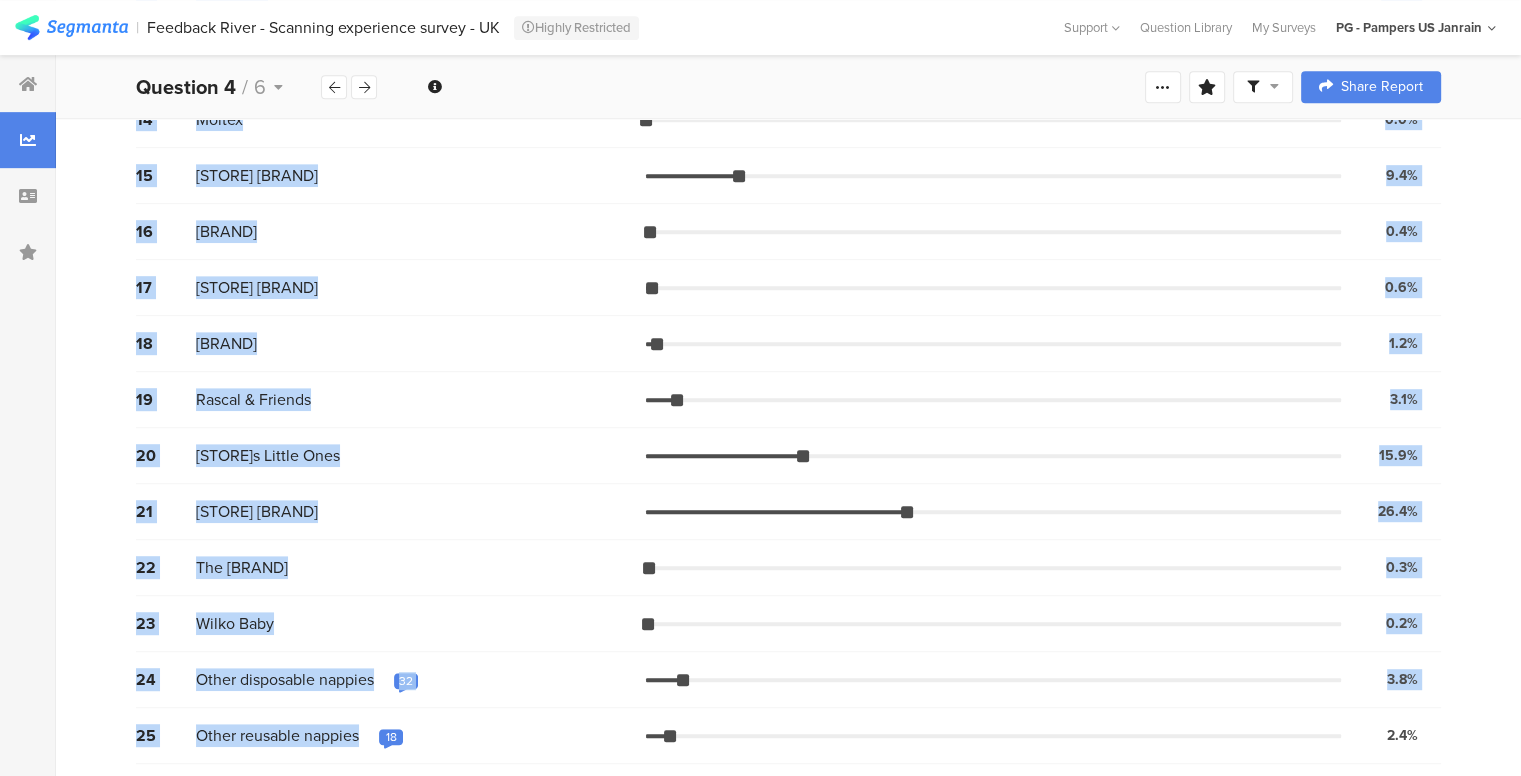 drag, startPoint x: 184, startPoint y: 384, endPoint x: 363, endPoint y: 739, distance: 397.57516 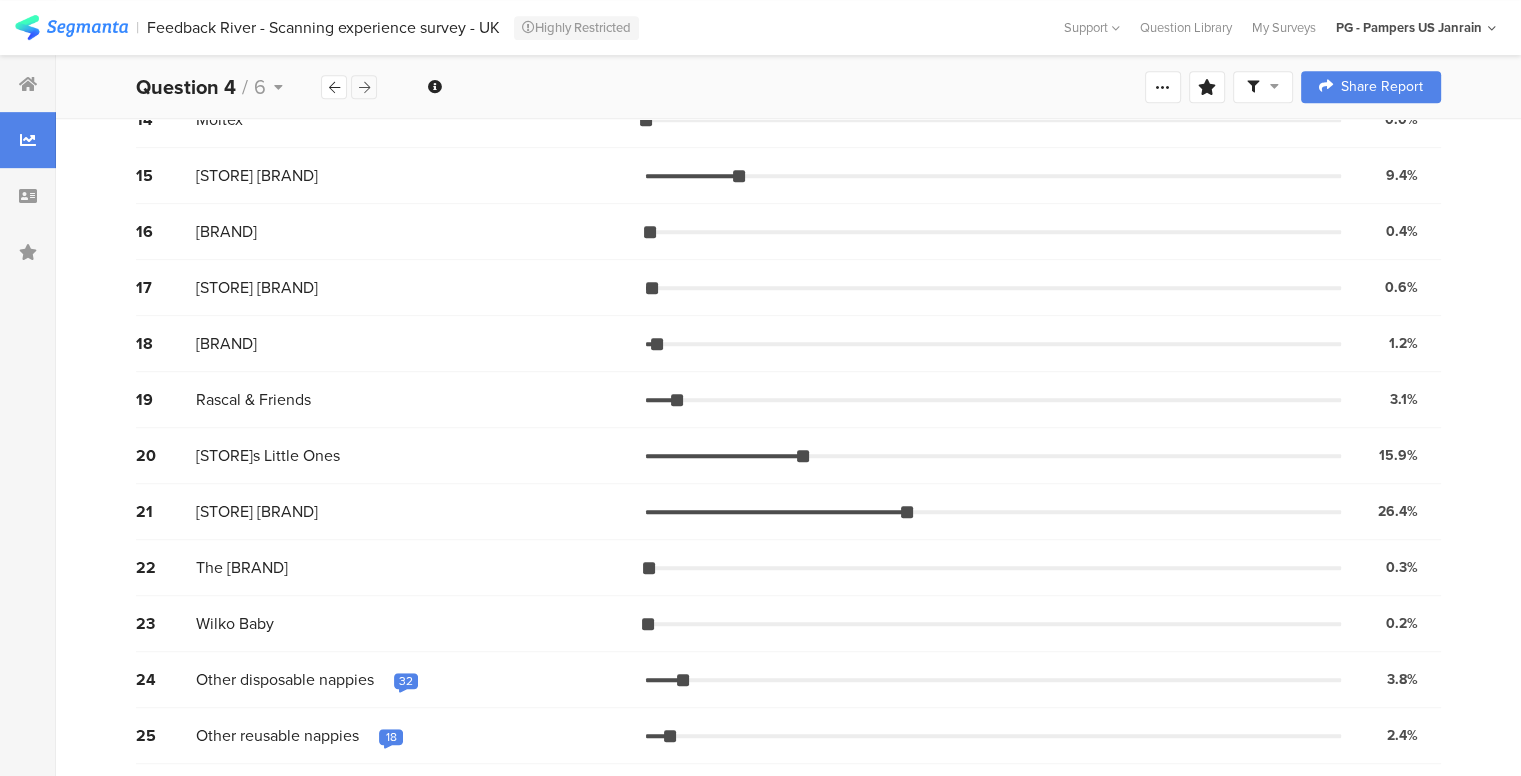 click at bounding box center [364, 87] 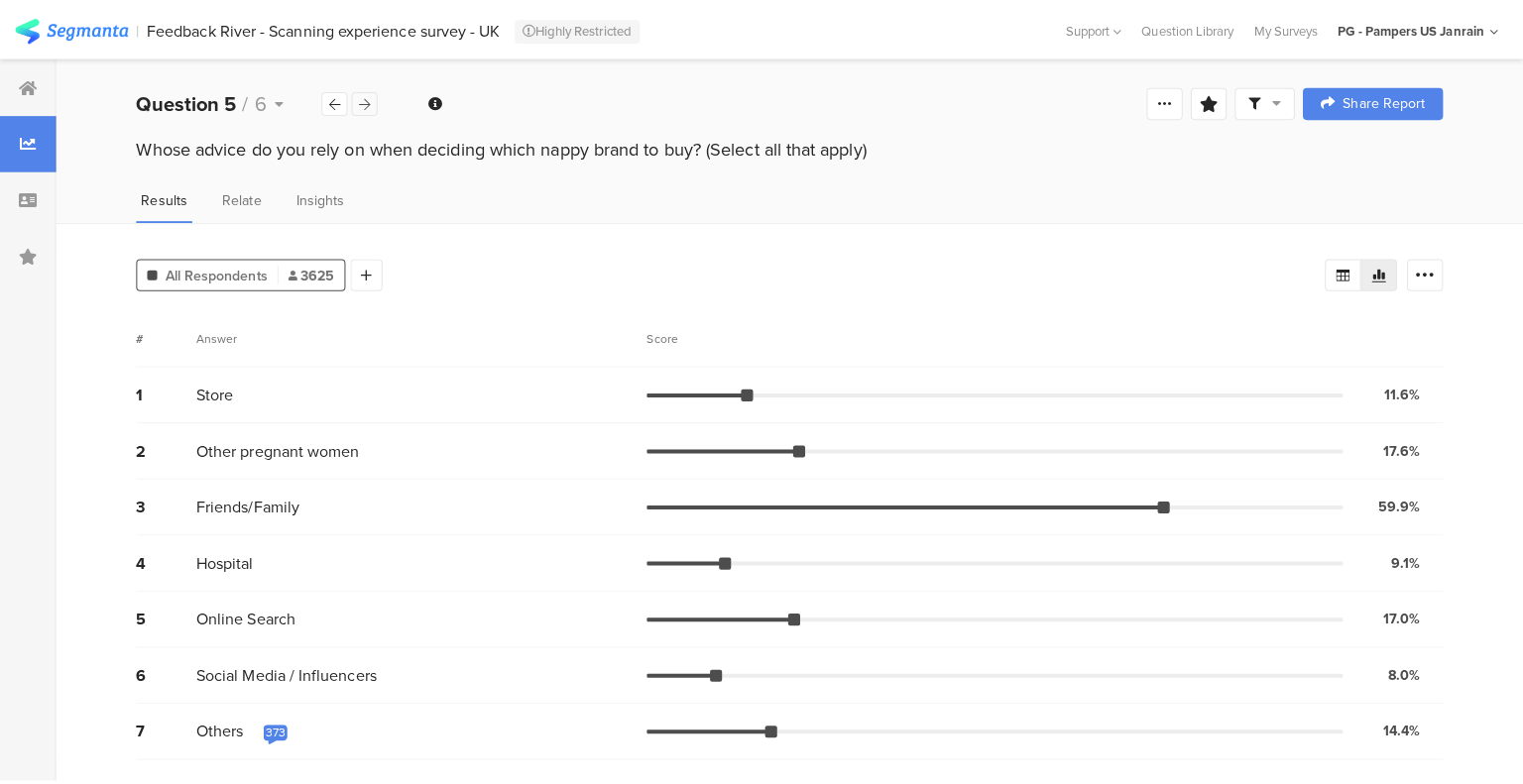 scroll, scrollTop: 0, scrollLeft: 0, axis: both 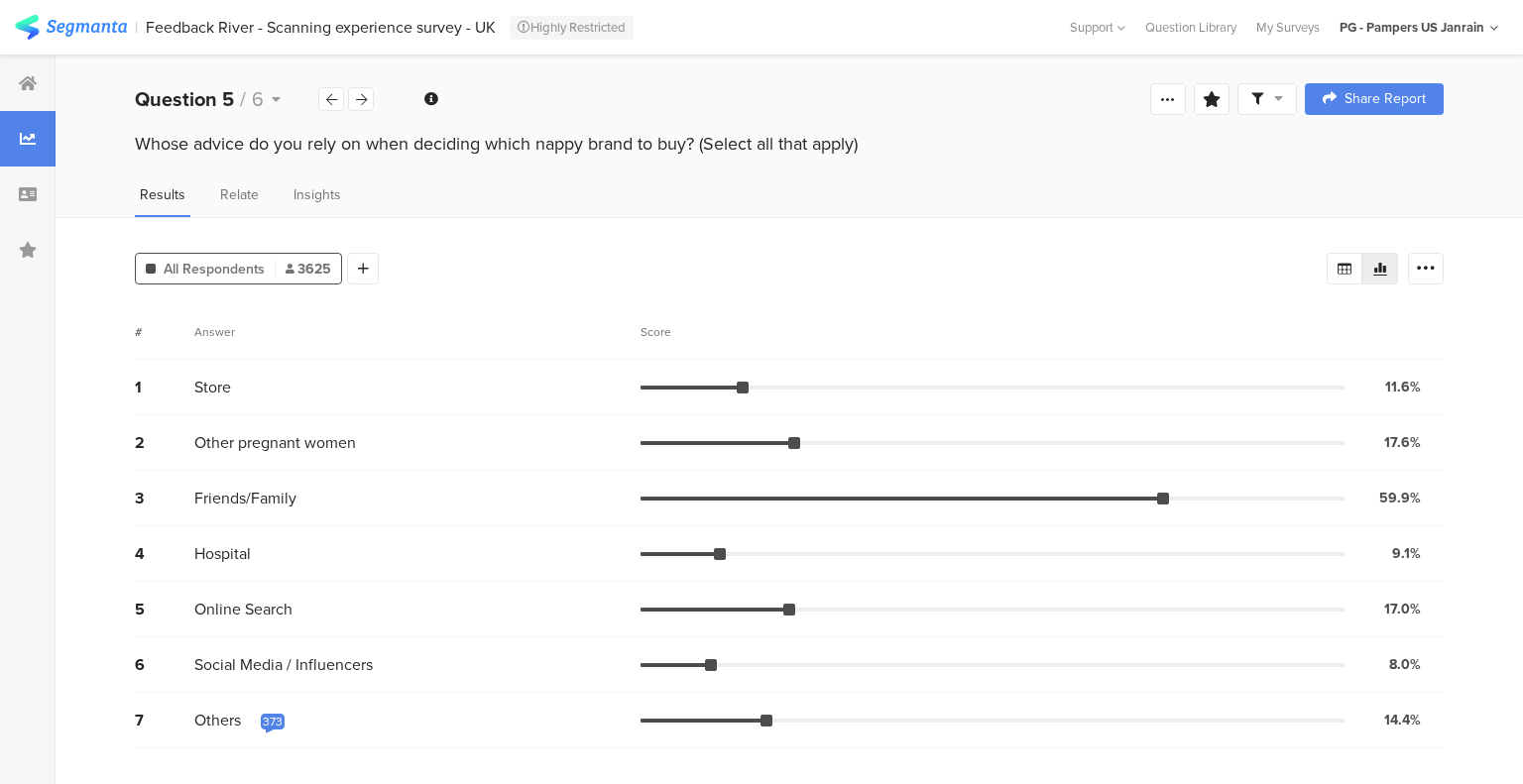 drag, startPoint x: 139, startPoint y: 142, endPoint x: 868, endPoint y: 160, distance: 729.2222 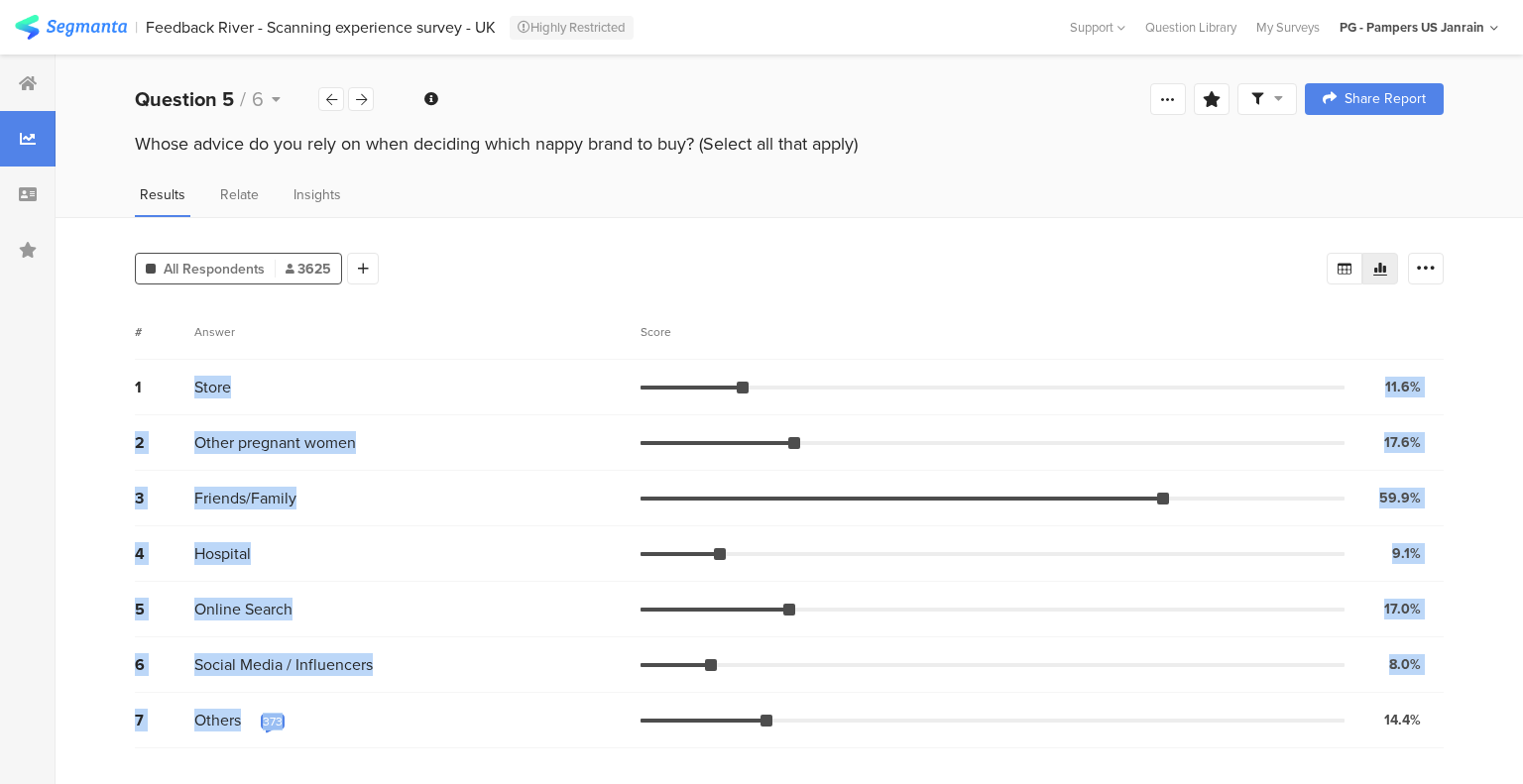 drag, startPoint x: 191, startPoint y: 385, endPoint x: 432, endPoint y: 737, distance: 426.597 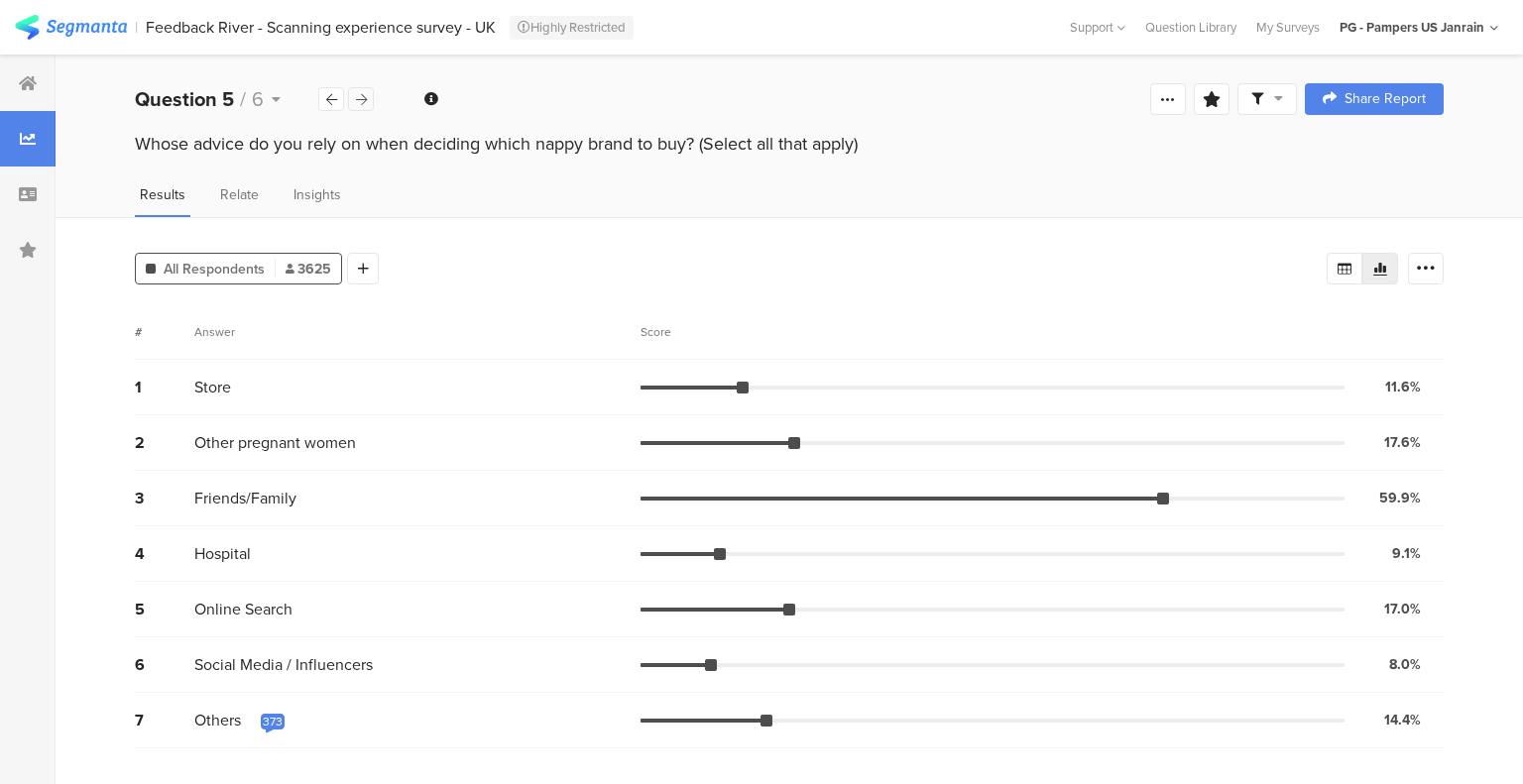 click at bounding box center [361, 99] 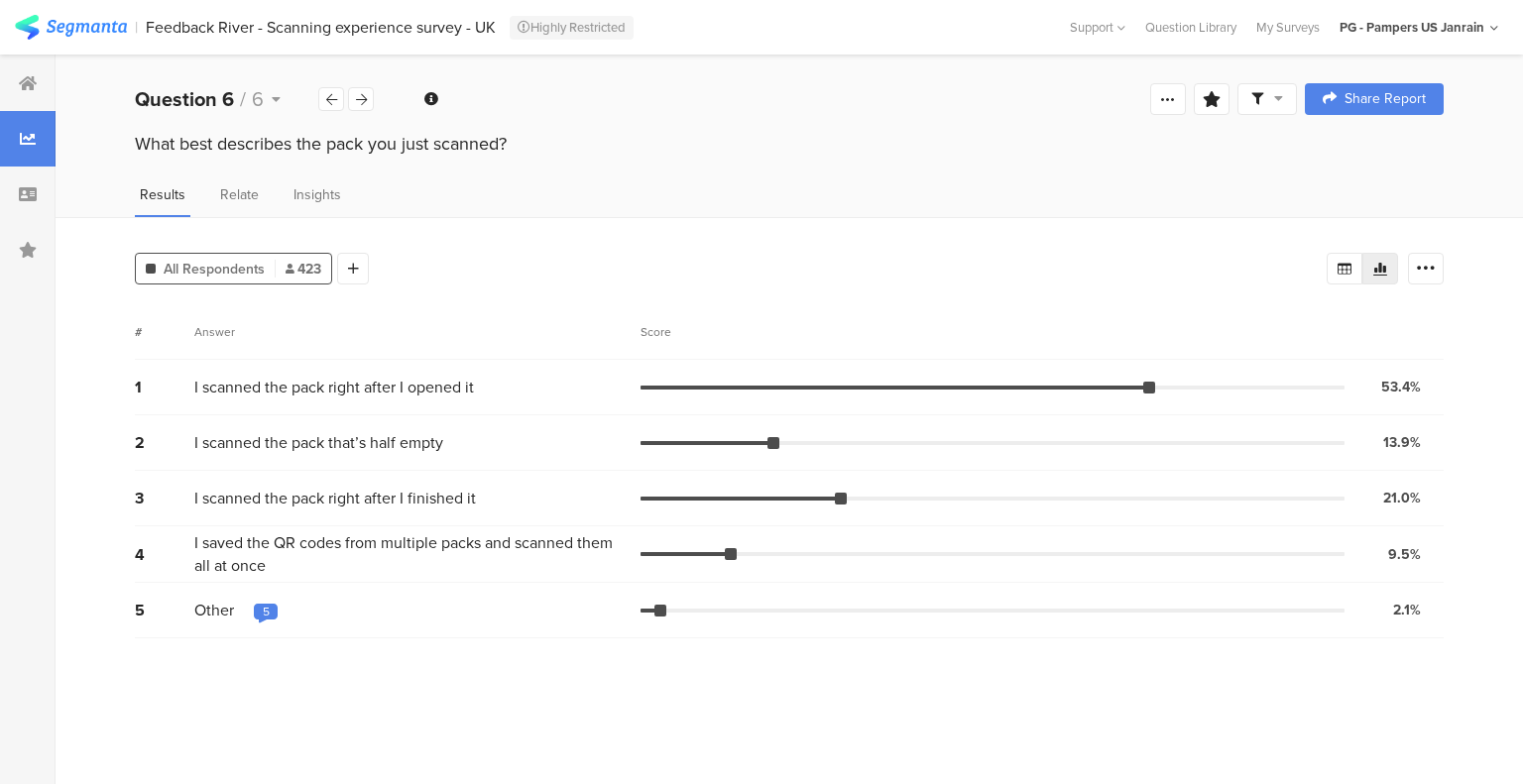 drag, startPoint x: 139, startPoint y: 138, endPoint x: 524, endPoint y: 162, distance: 385.74733 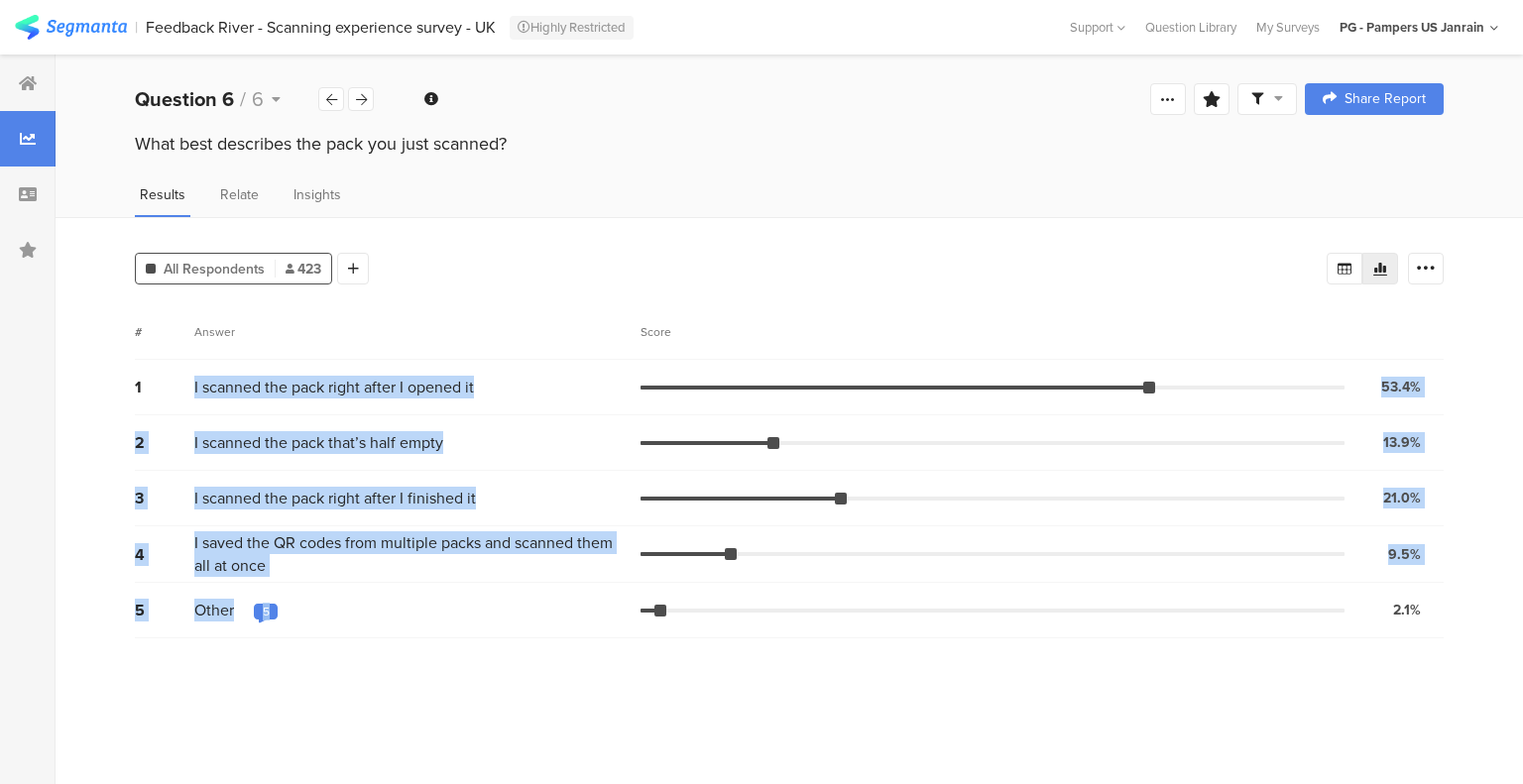 drag, startPoint x: 194, startPoint y: 385, endPoint x: 278, endPoint y: 662, distance: 289.45639 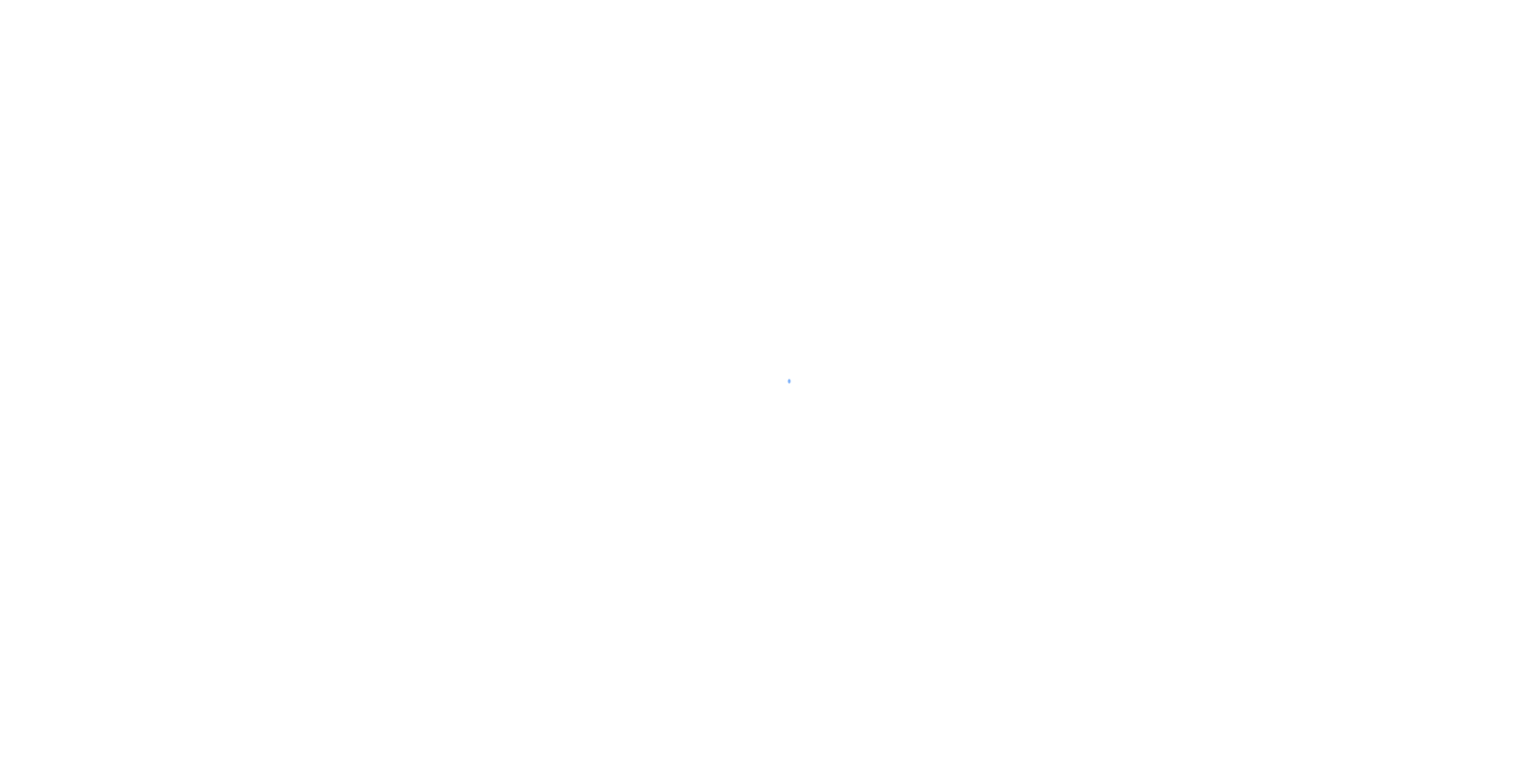 scroll, scrollTop: 0, scrollLeft: 0, axis: both 